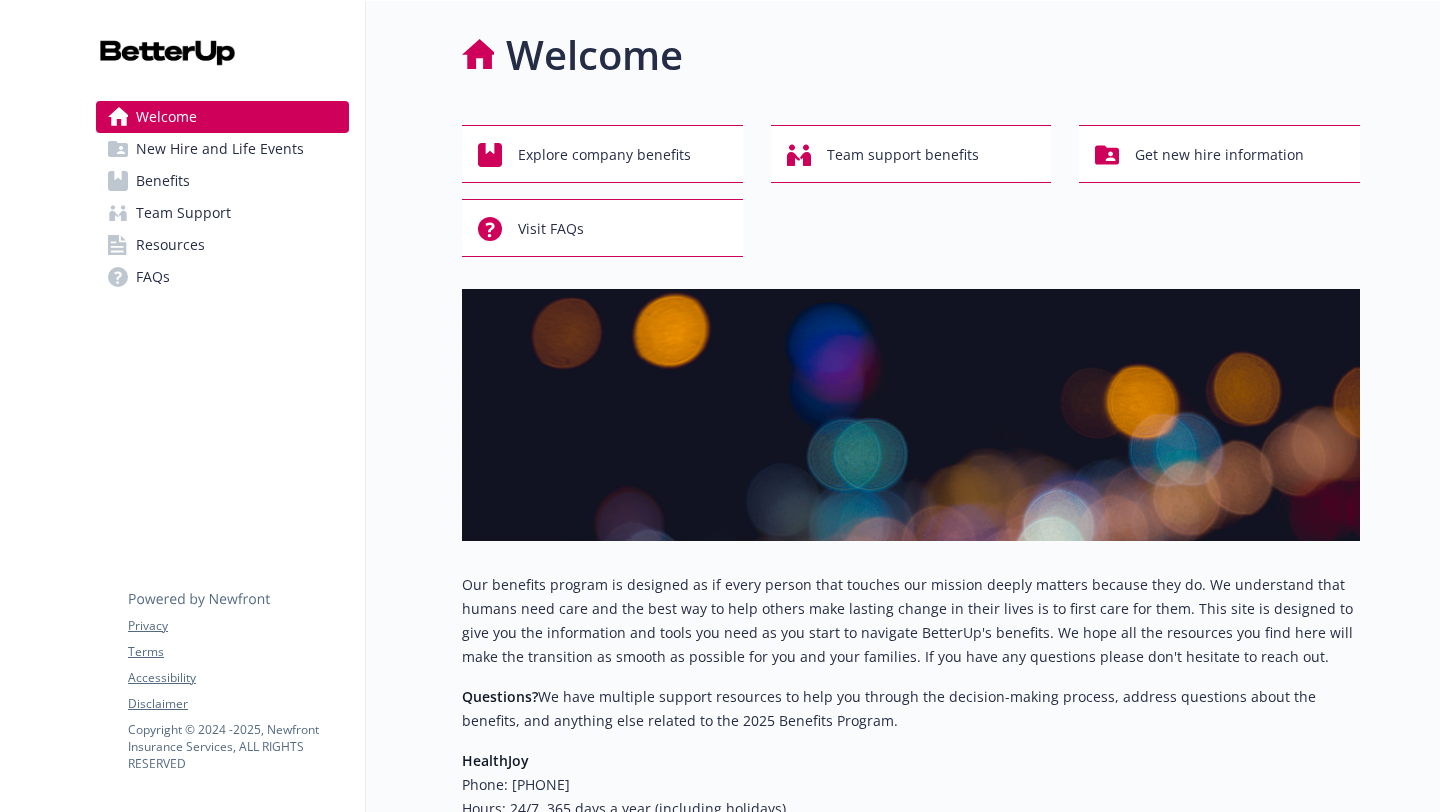 scroll, scrollTop: 0, scrollLeft: 0, axis: both 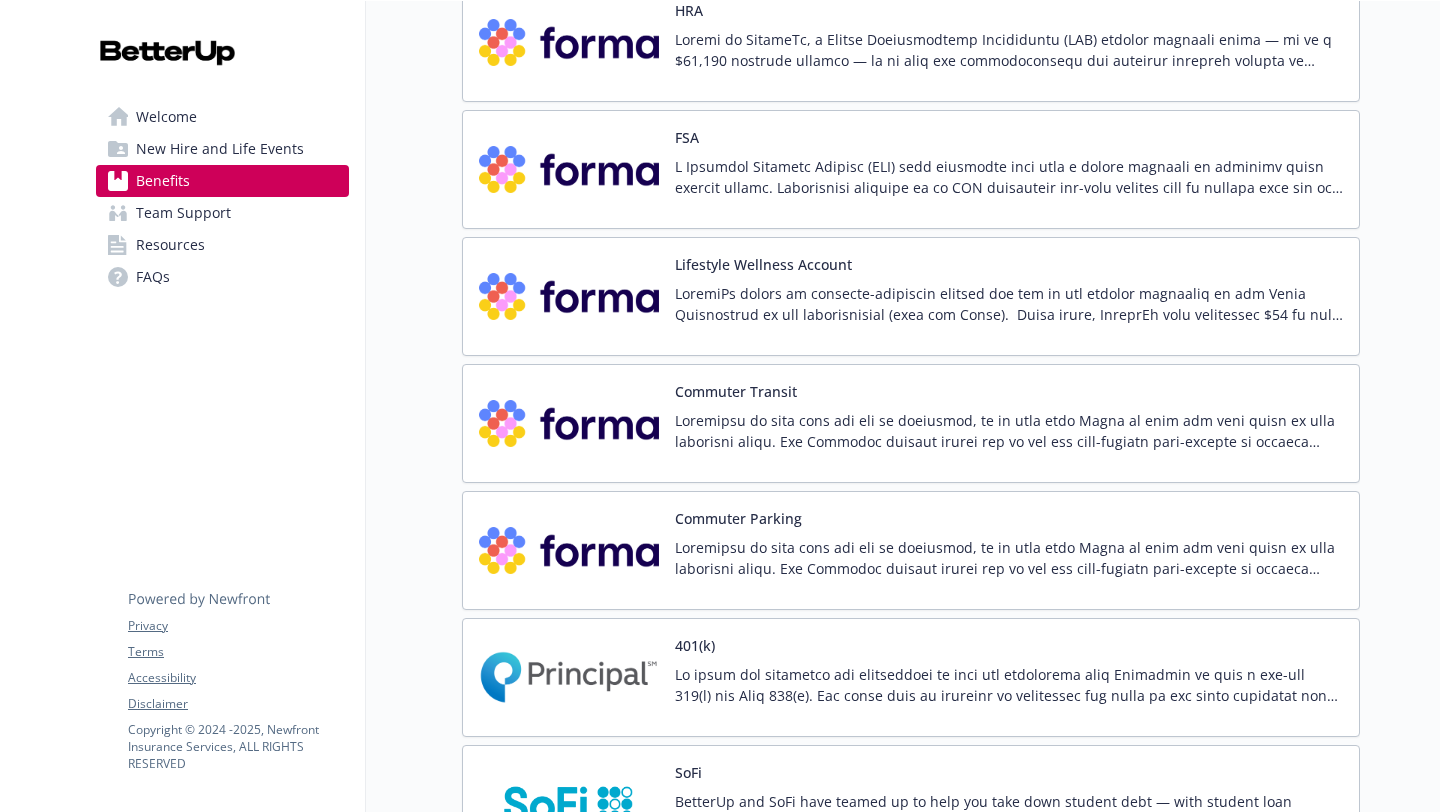 click at bounding box center (1009, 177) 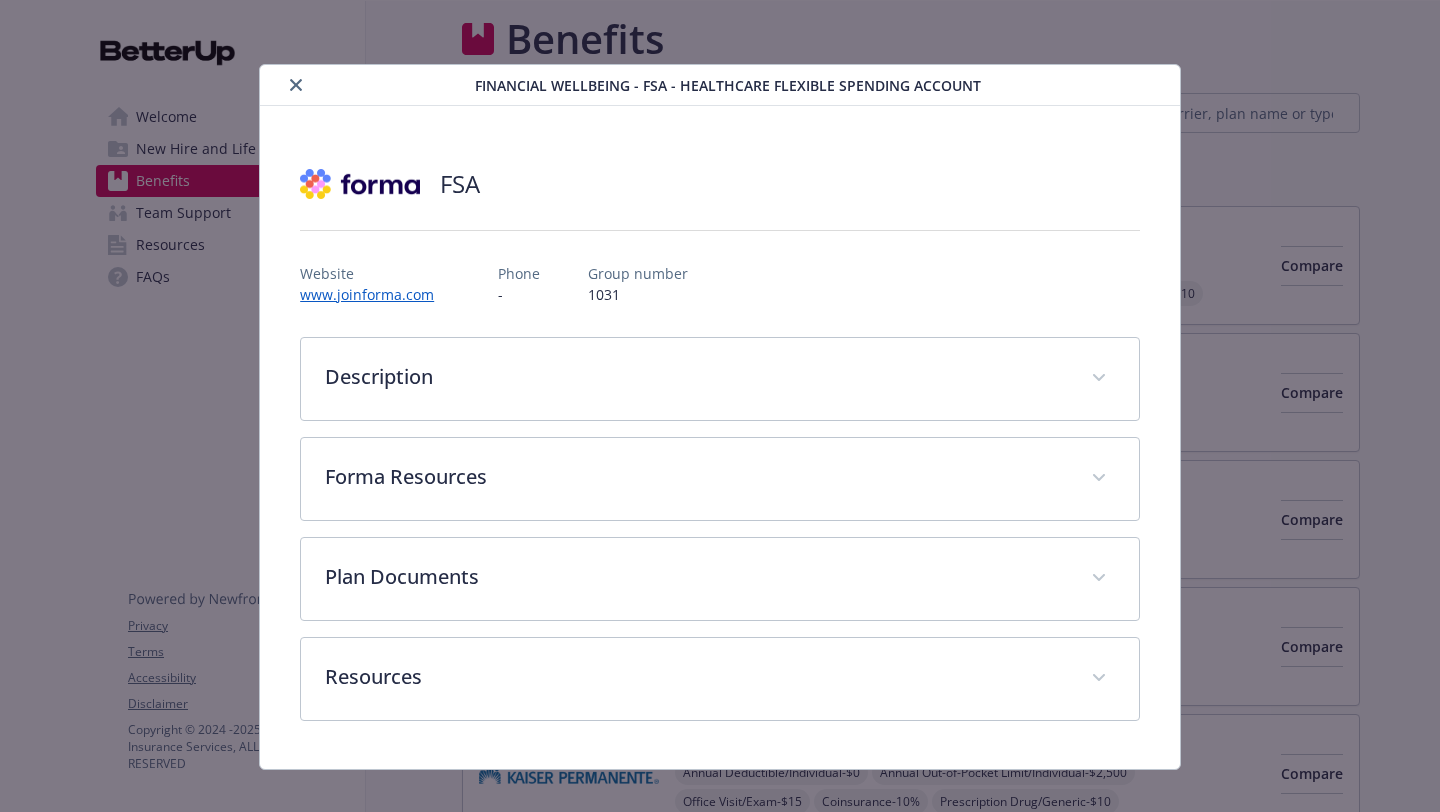scroll, scrollTop: 3024, scrollLeft: 0, axis: vertical 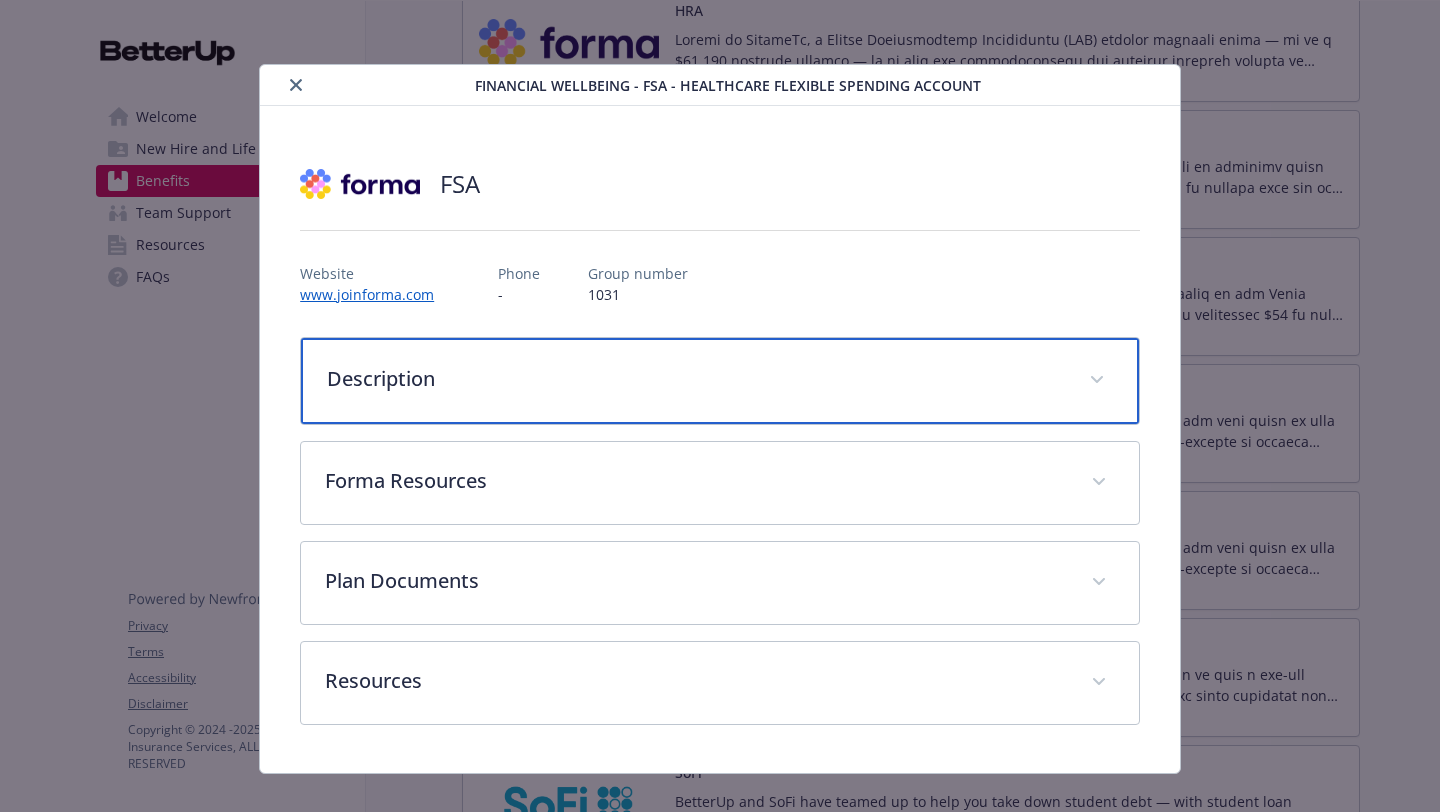 click on "Description" at bounding box center (720, 381) 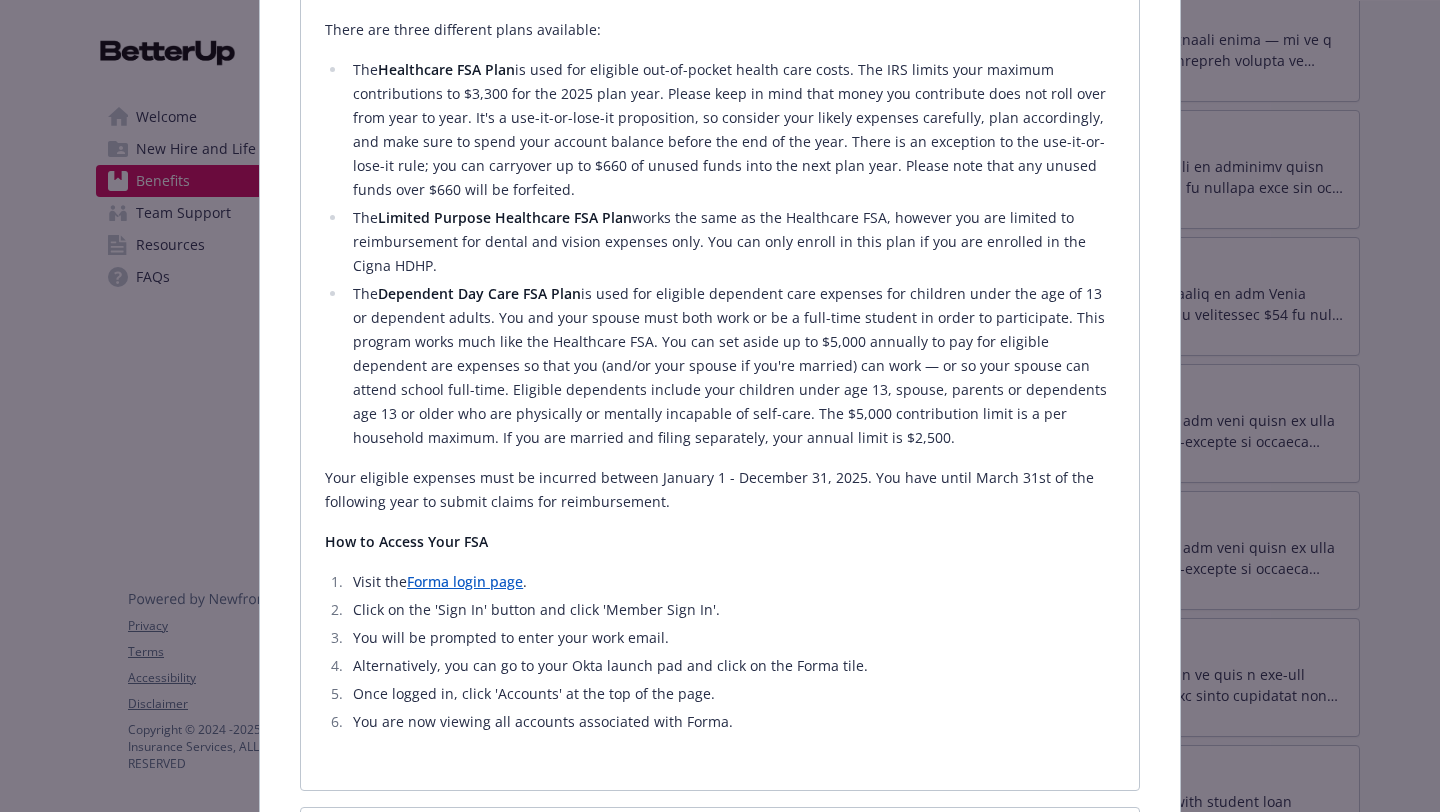 scroll, scrollTop: 497, scrollLeft: 0, axis: vertical 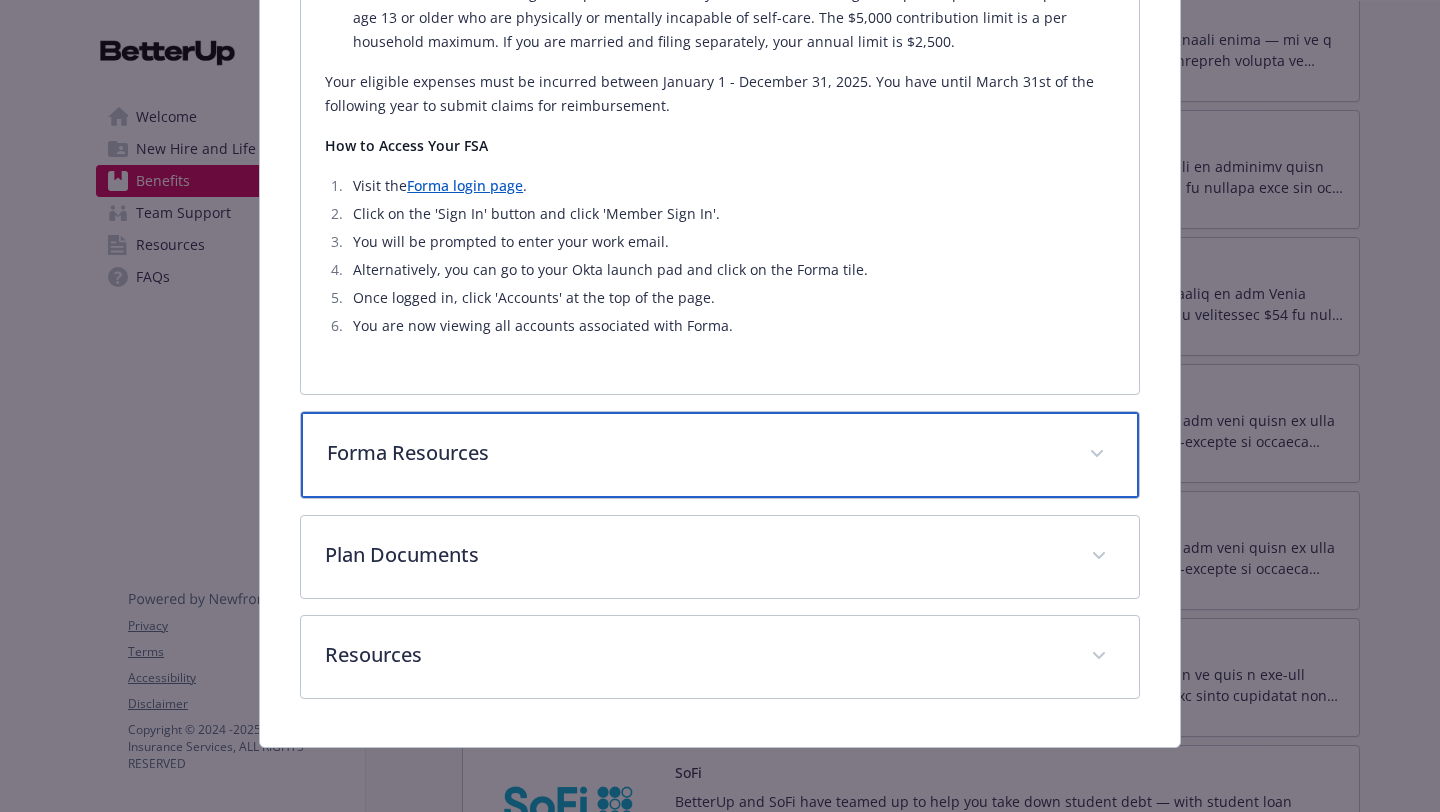 click on "Forma Resources" at bounding box center [720, 455] 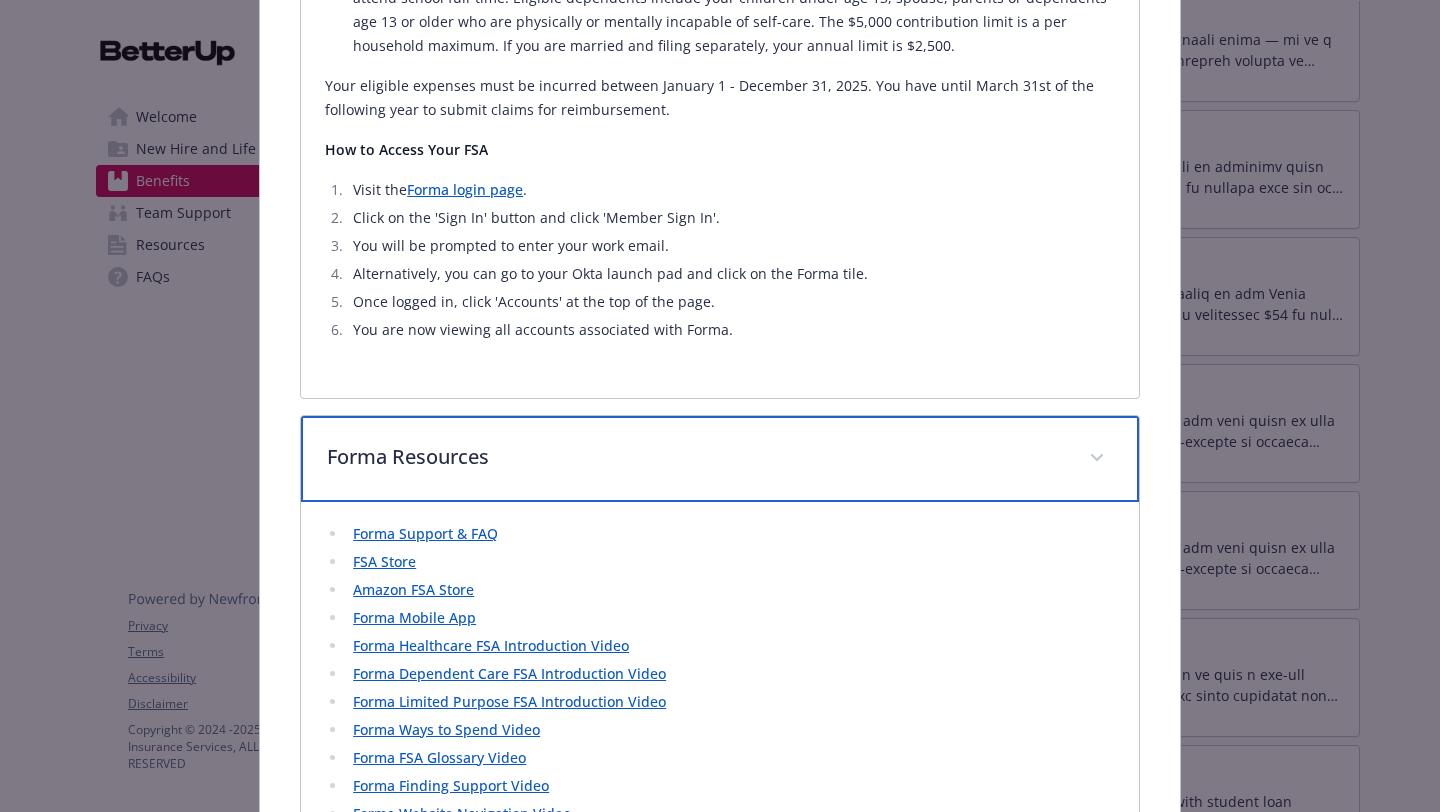 click on "Forma Resources" at bounding box center [696, 457] 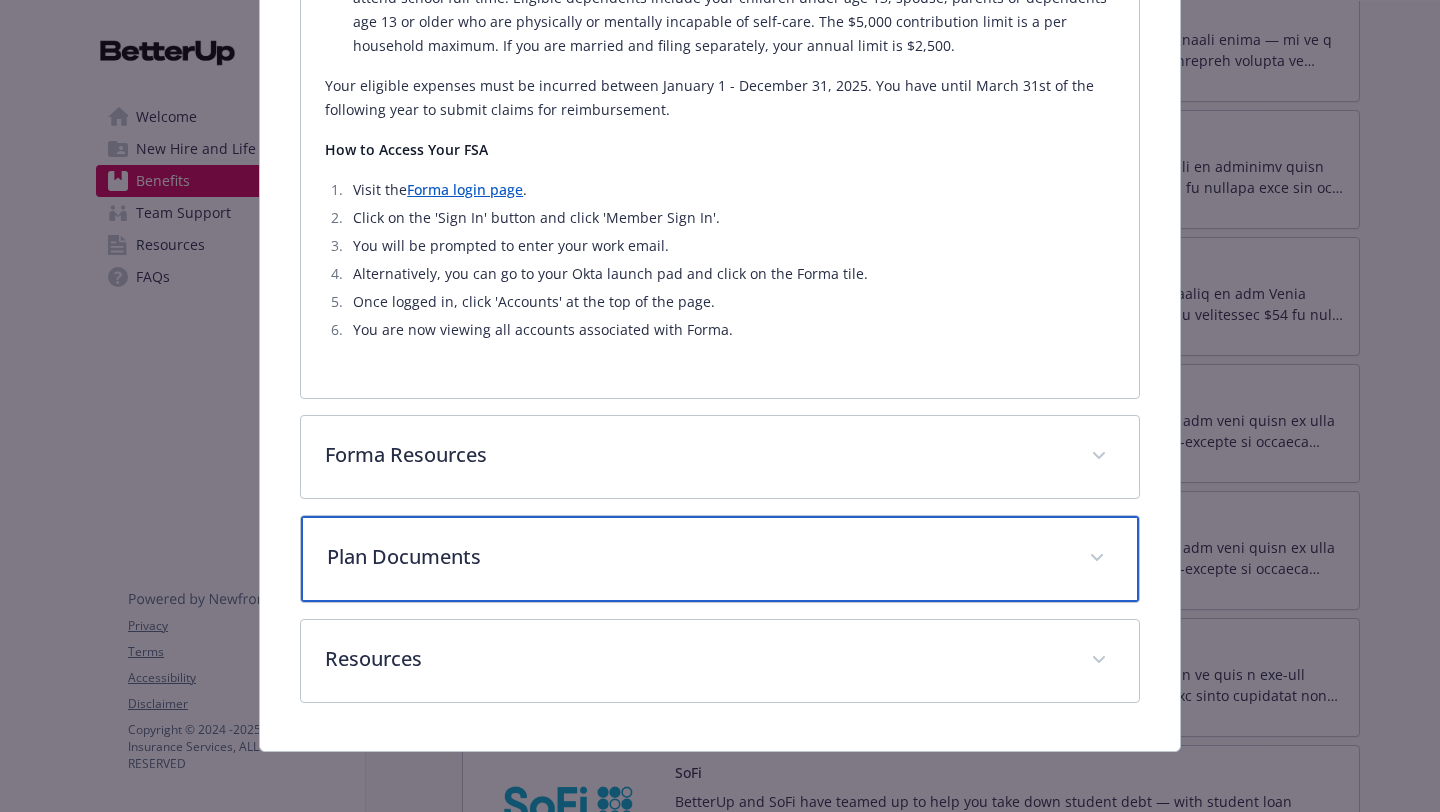 click on "Plan Documents" at bounding box center (696, 557) 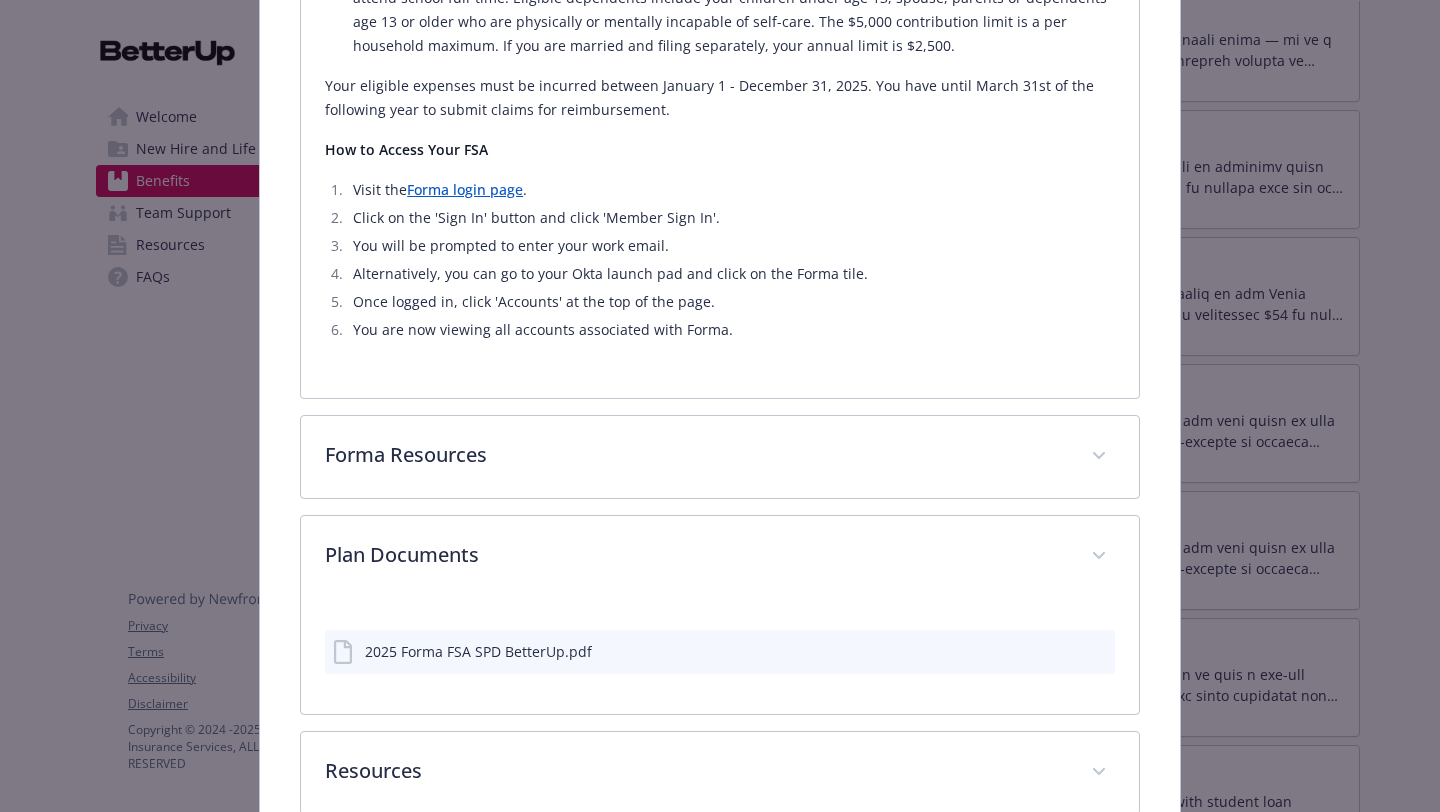 click 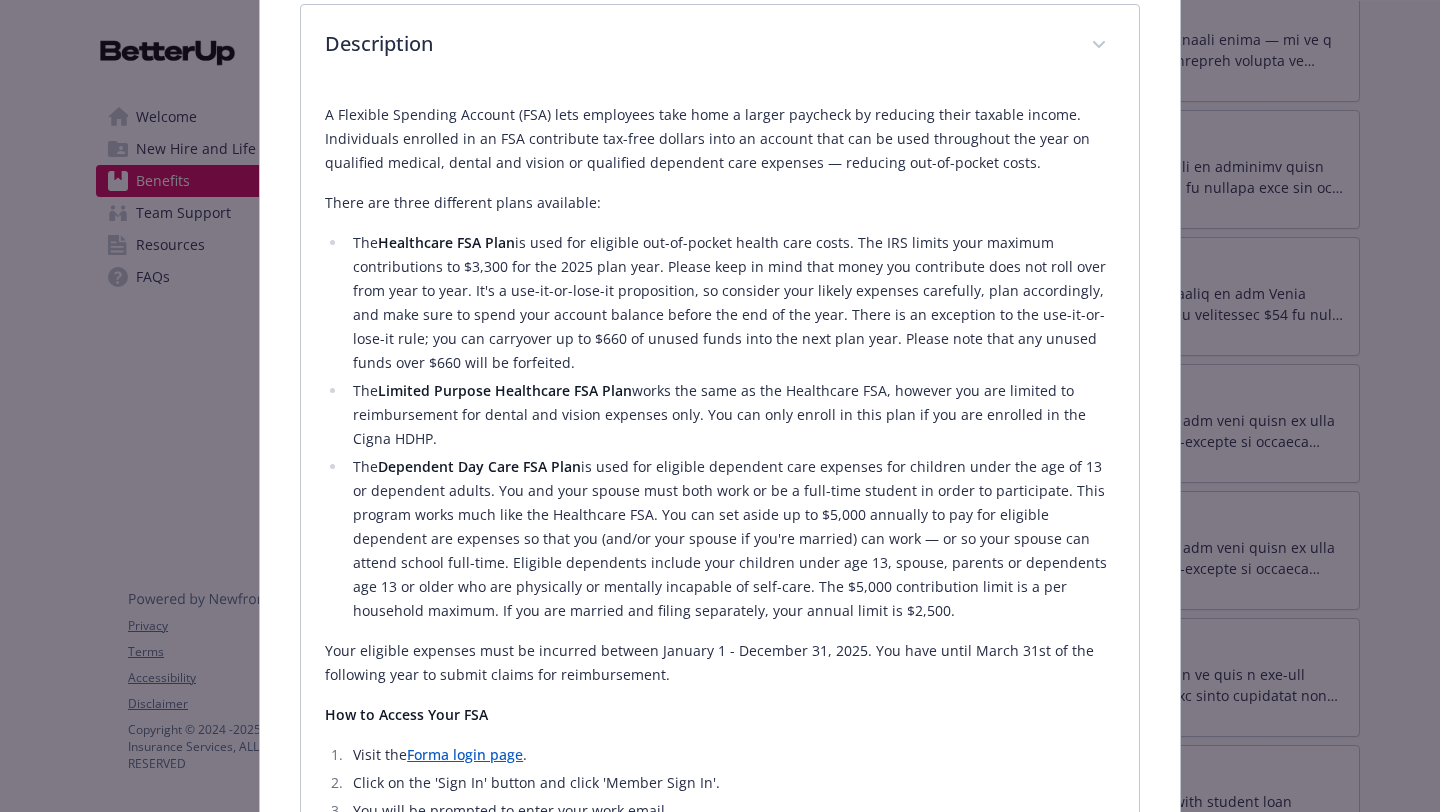 scroll, scrollTop: 334, scrollLeft: 0, axis: vertical 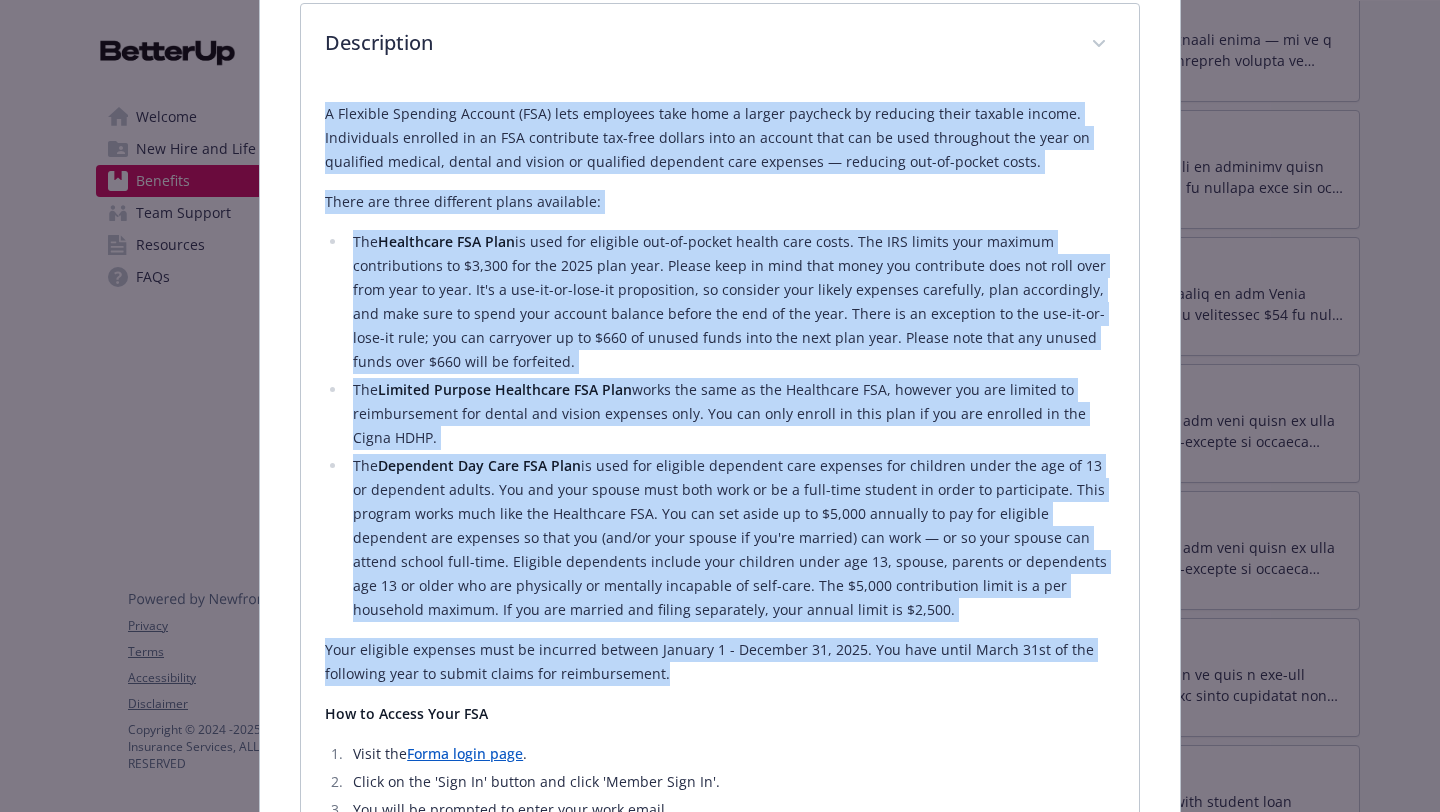 drag, startPoint x: 319, startPoint y: 116, endPoint x: 922, endPoint y: 675, distance: 822.24695 